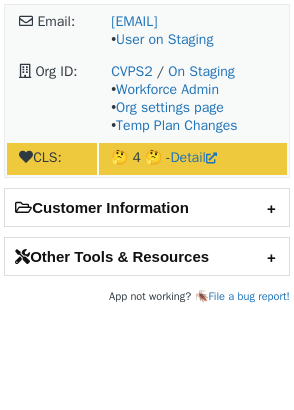 scroll, scrollTop: 0, scrollLeft: 0, axis: both 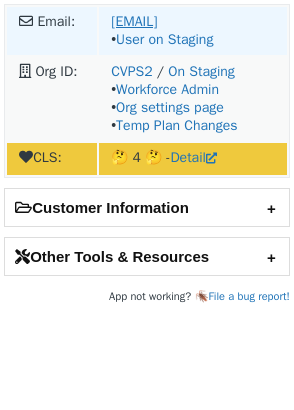 click on "[EMAIL]" at bounding box center [134, 21] 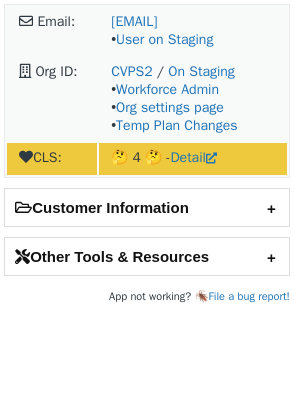 scroll, scrollTop: 0, scrollLeft: 0, axis: both 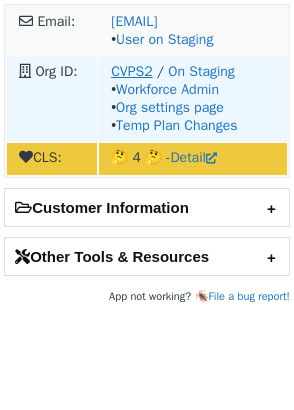 click on "CVPS2" at bounding box center (131, 71) 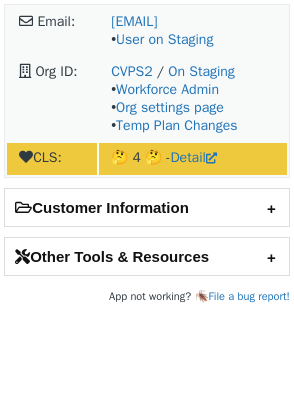 scroll, scrollTop: 0, scrollLeft: 0, axis: both 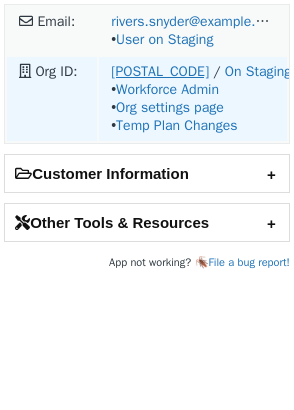 click on "[POSTAL_CODE]" at bounding box center [160, 71] 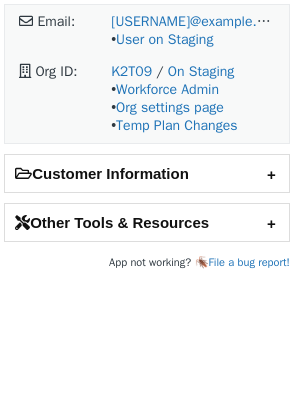 scroll, scrollTop: 0, scrollLeft: 0, axis: both 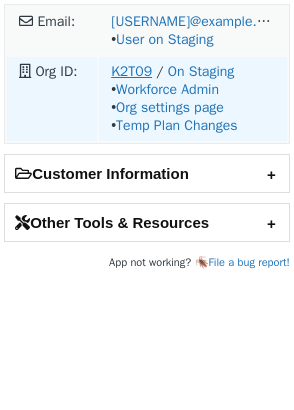 click on "[POSTAL_CODE]" at bounding box center [131, 71] 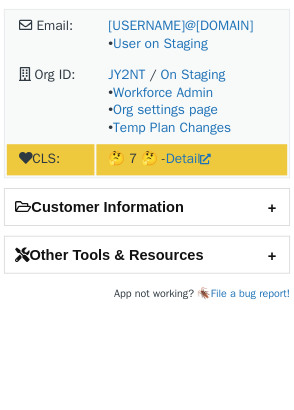 scroll, scrollTop: 0, scrollLeft: 0, axis: both 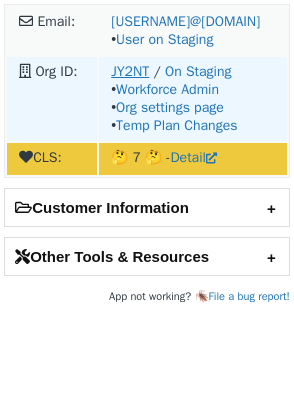 click on "JY2NT" at bounding box center [130, 71] 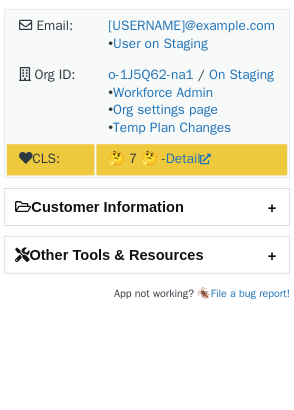 scroll, scrollTop: 0, scrollLeft: 0, axis: both 